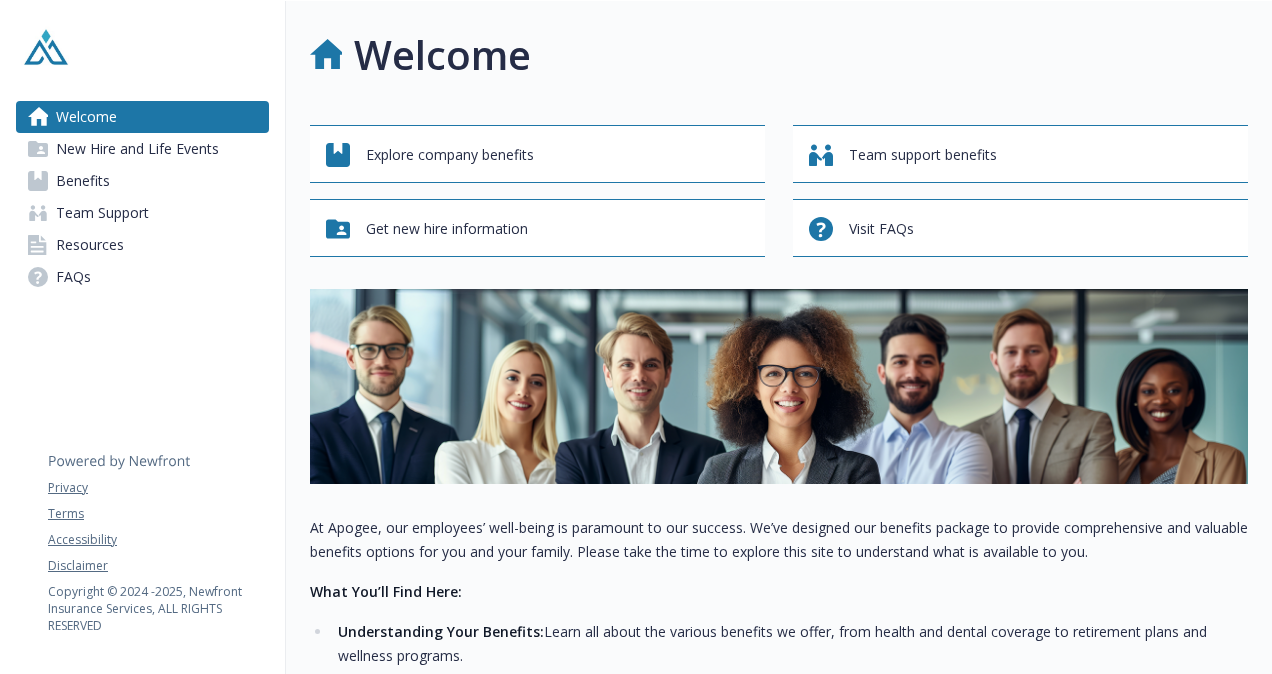 scroll, scrollTop: 0, scrollLeft: 0, axis: both 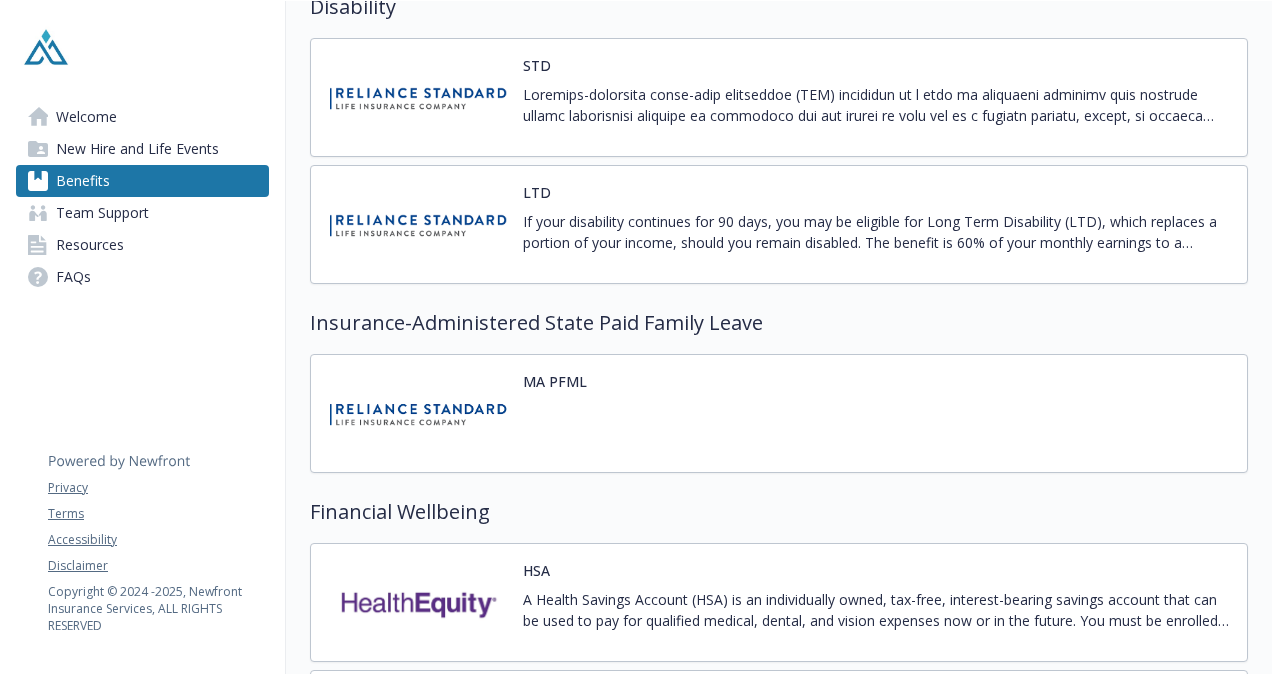 click on "STD" at bounding box center [877, 97] 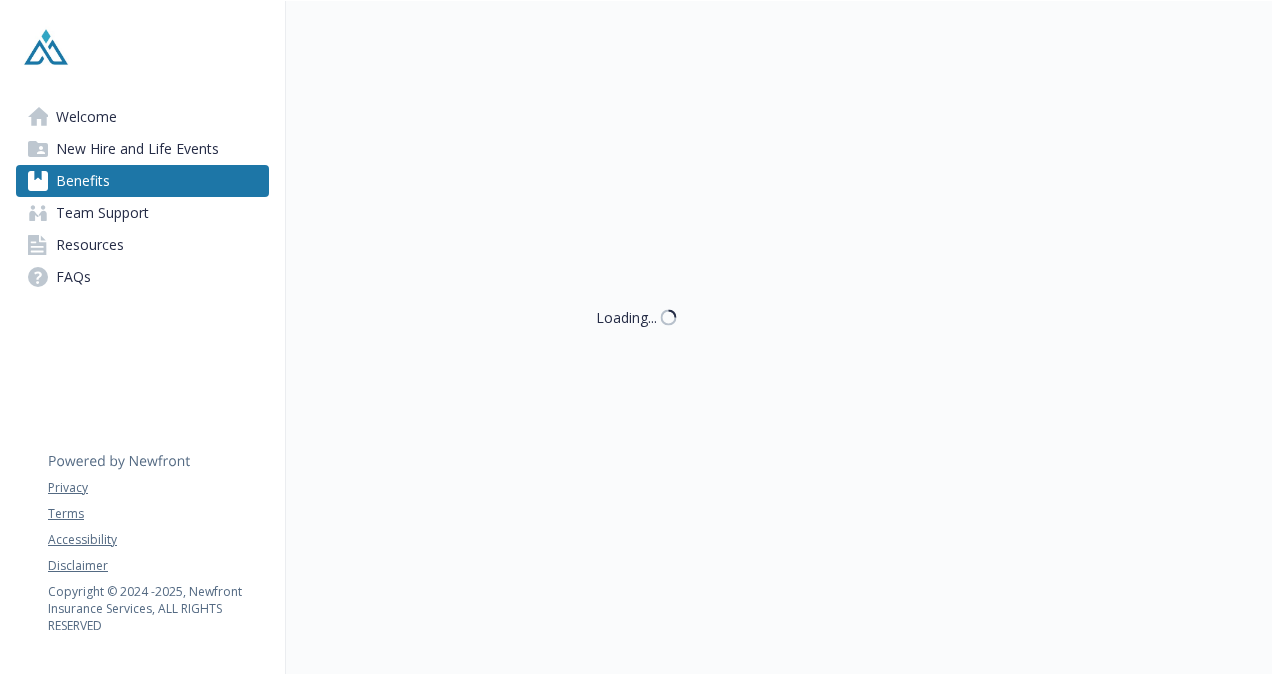 scroll, scrollTop: 1194, scrollLeft: 0, axis: vertical 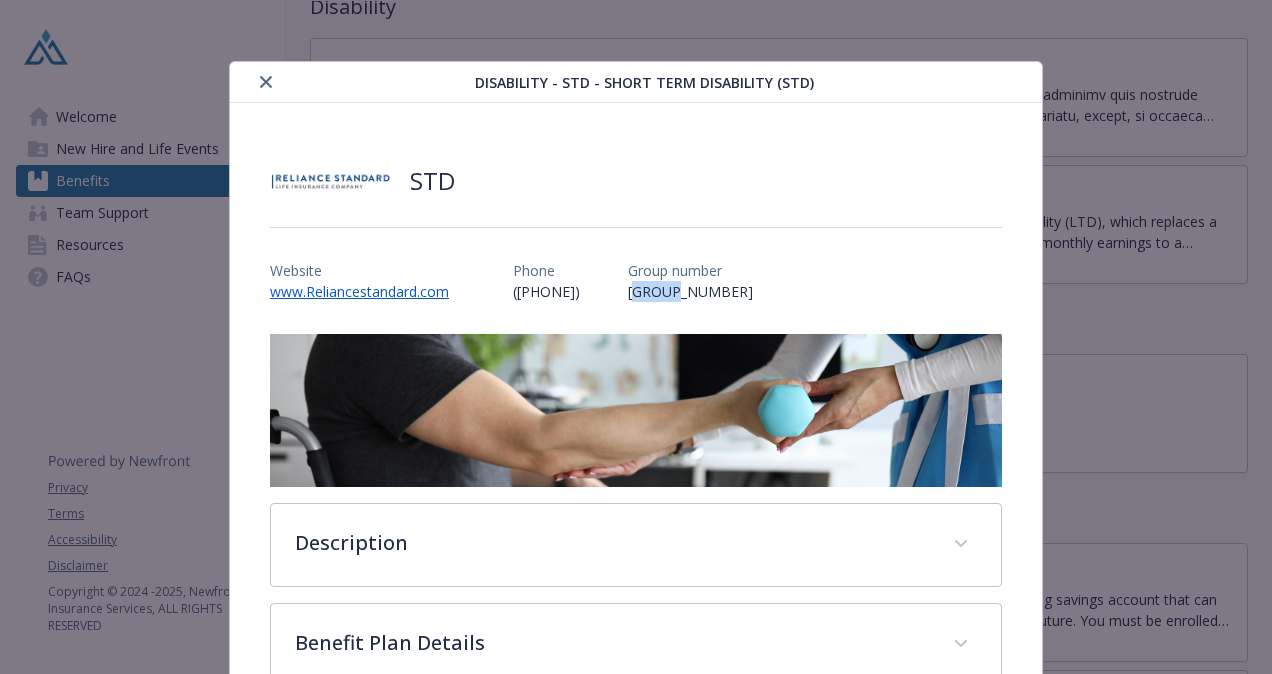 drag, startPoint x: 709, startPoint y: 294, endPoint x: 663, endPoint y: 295, distance: 46.010868 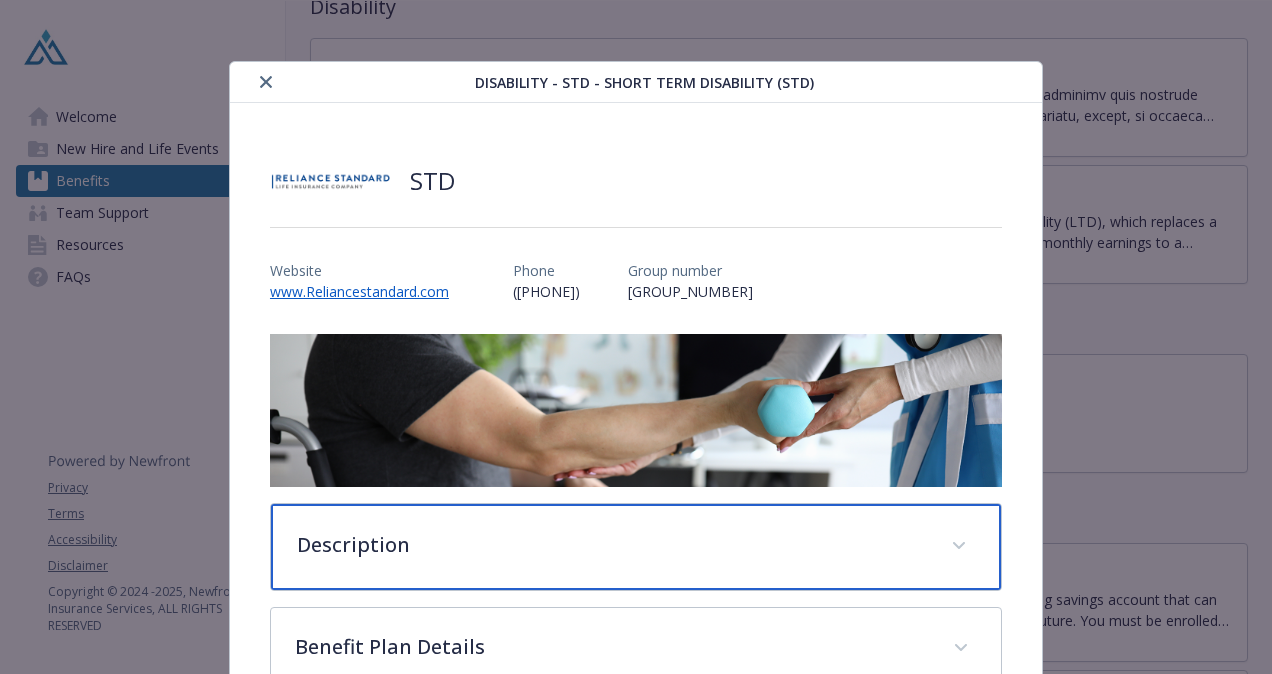 click on "Description" at bounding box center (636, 547) 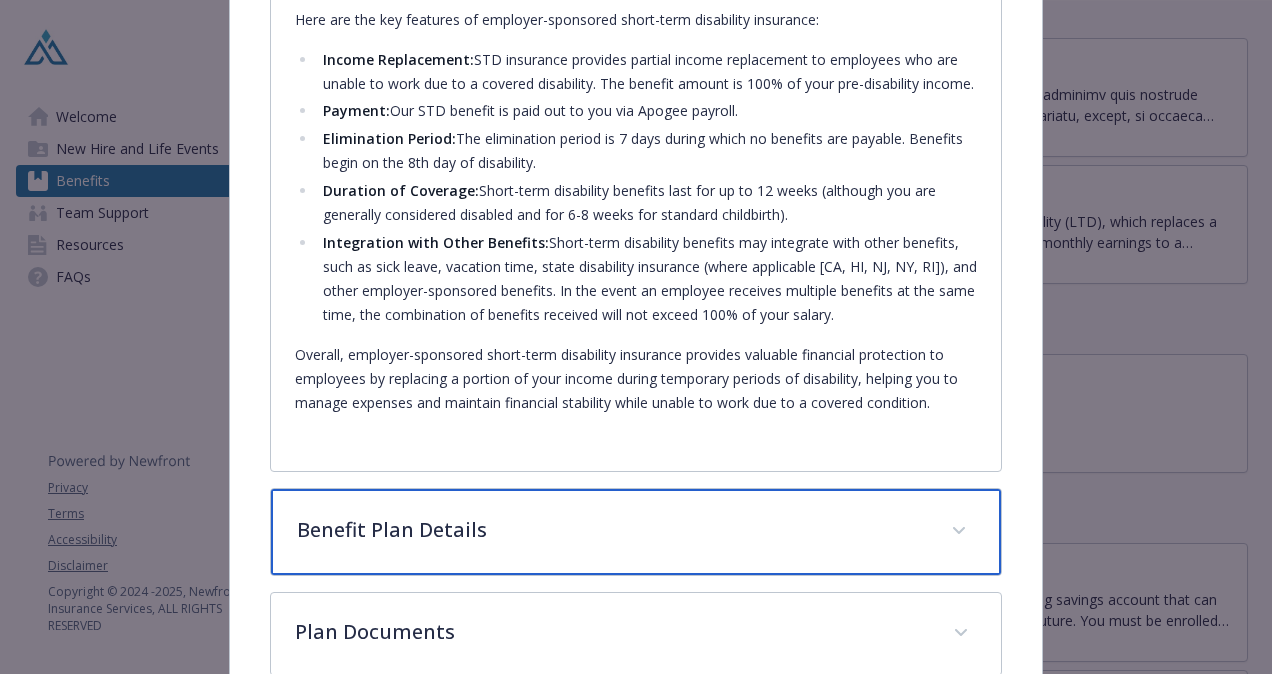 click on "Benefit Plan Details" at bounding box center [612, 530] 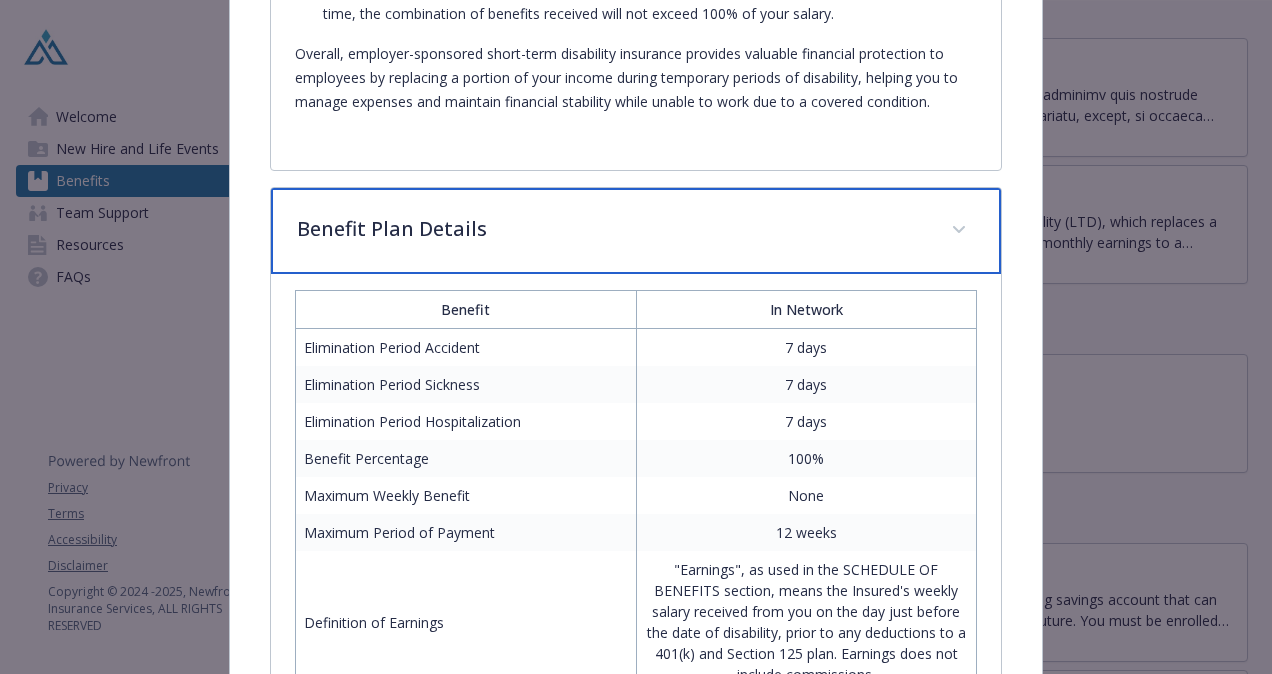 scroll, scrollTop: 1278, scrollLeft: 0, axis: vertical 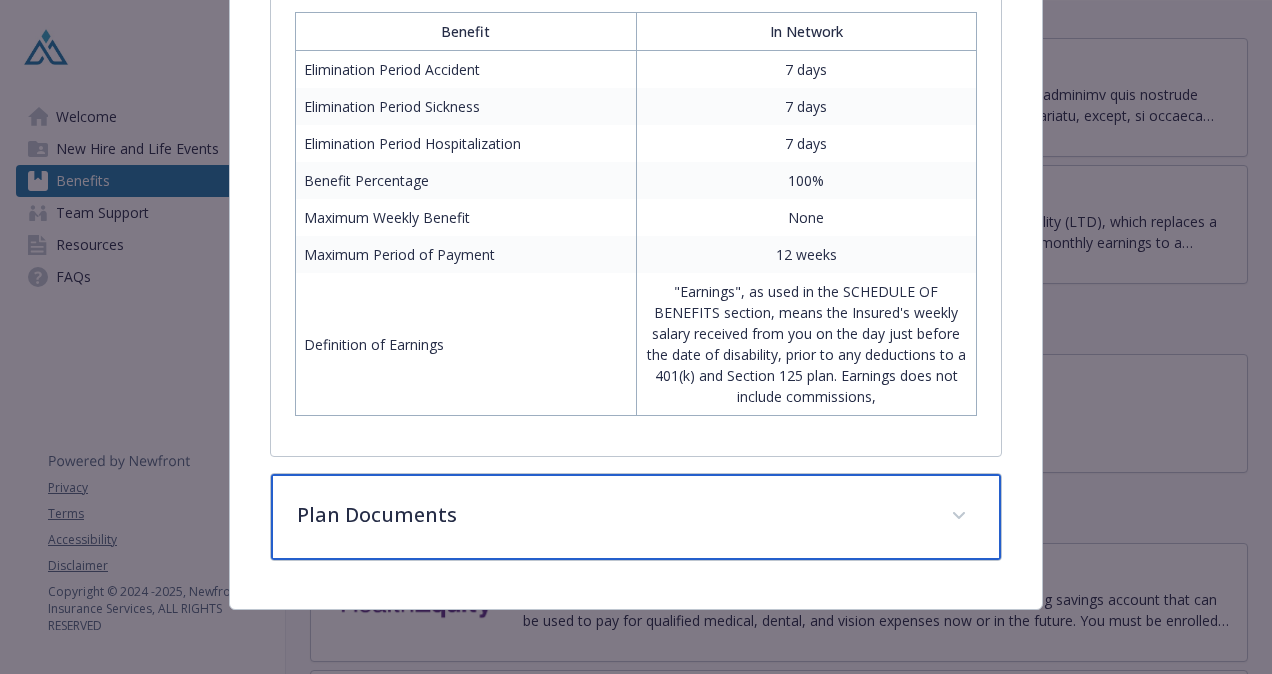 click on "Plan Documents" at bounding box center (612, 515) 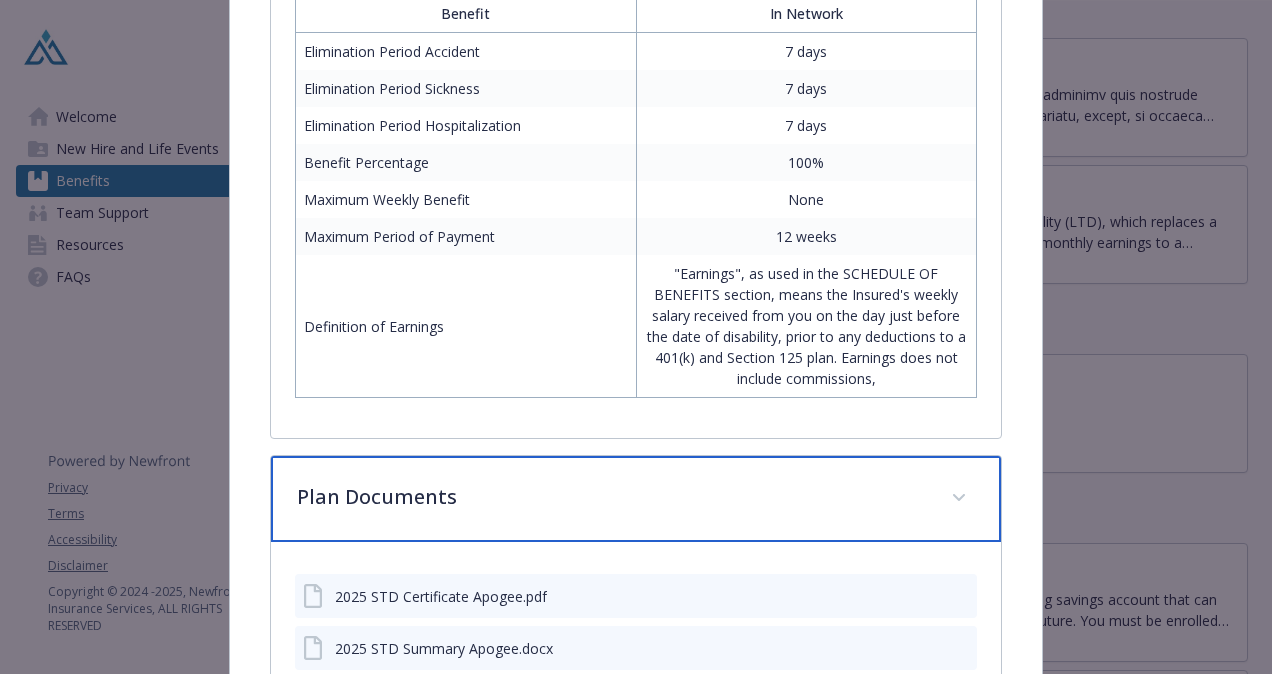 scroll, scrollTop: 1446, scrollLeft: 0, axis: vertical 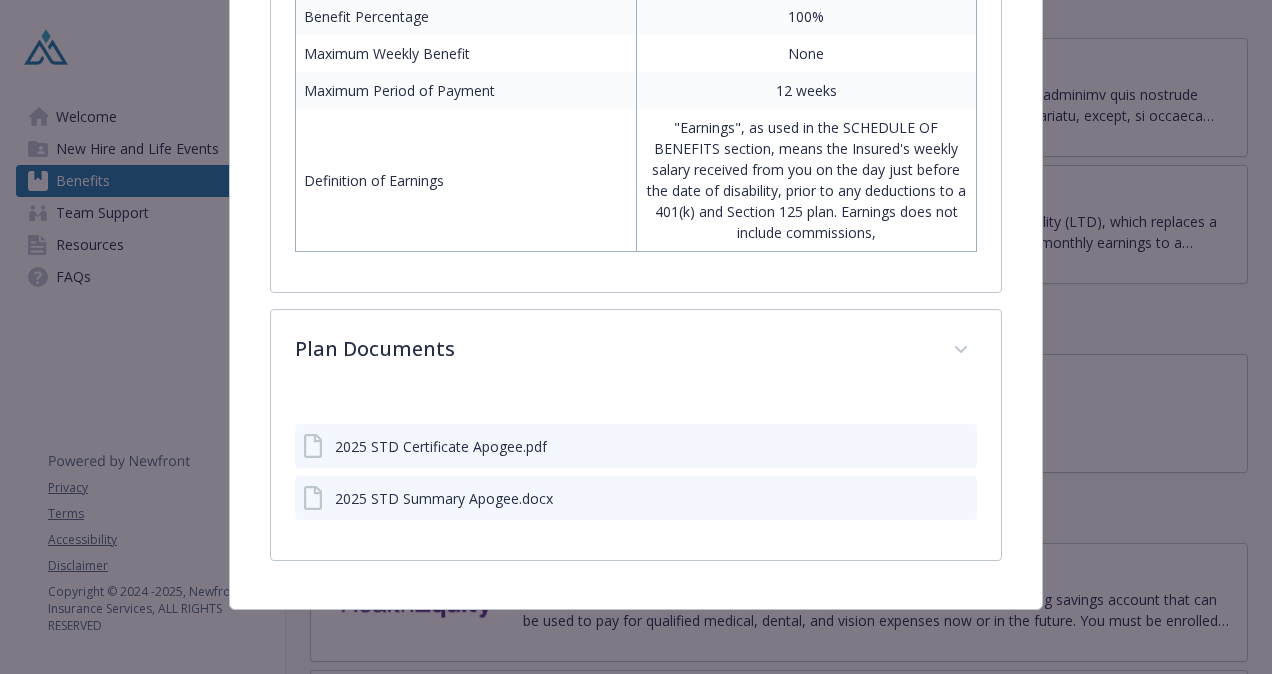 click on "2025 STD Summary Apogee.docx" at bounding box center [444, 498] 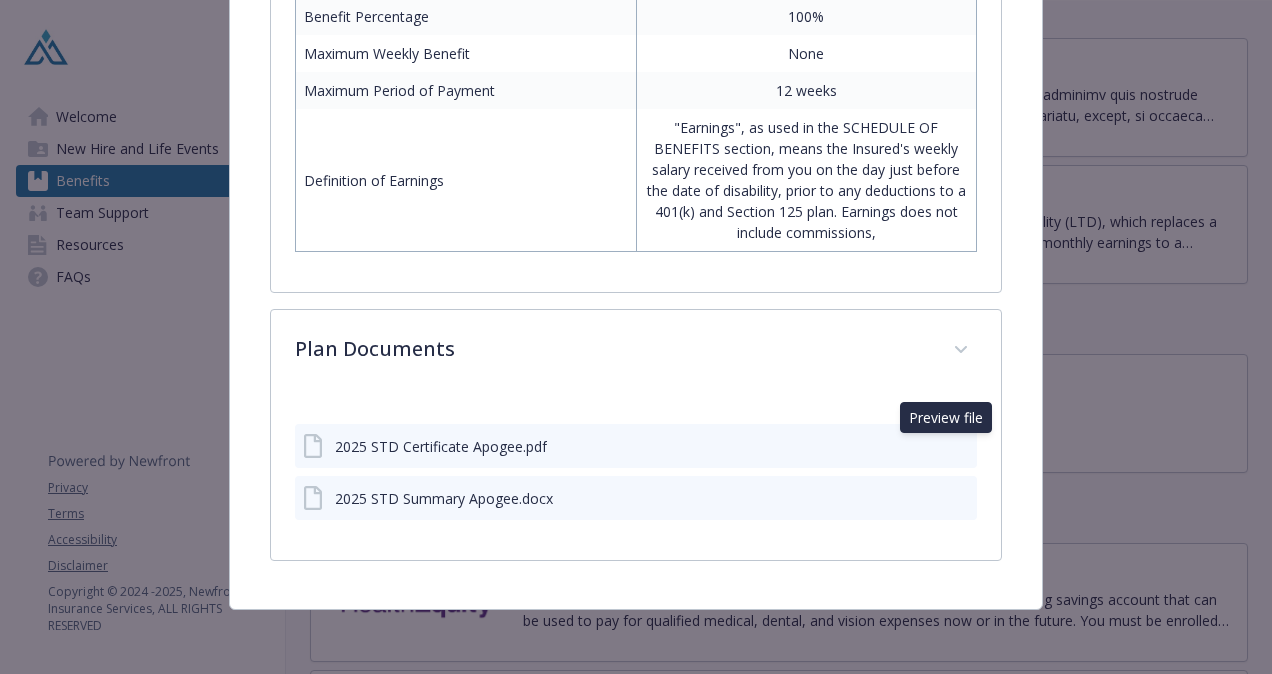 click 